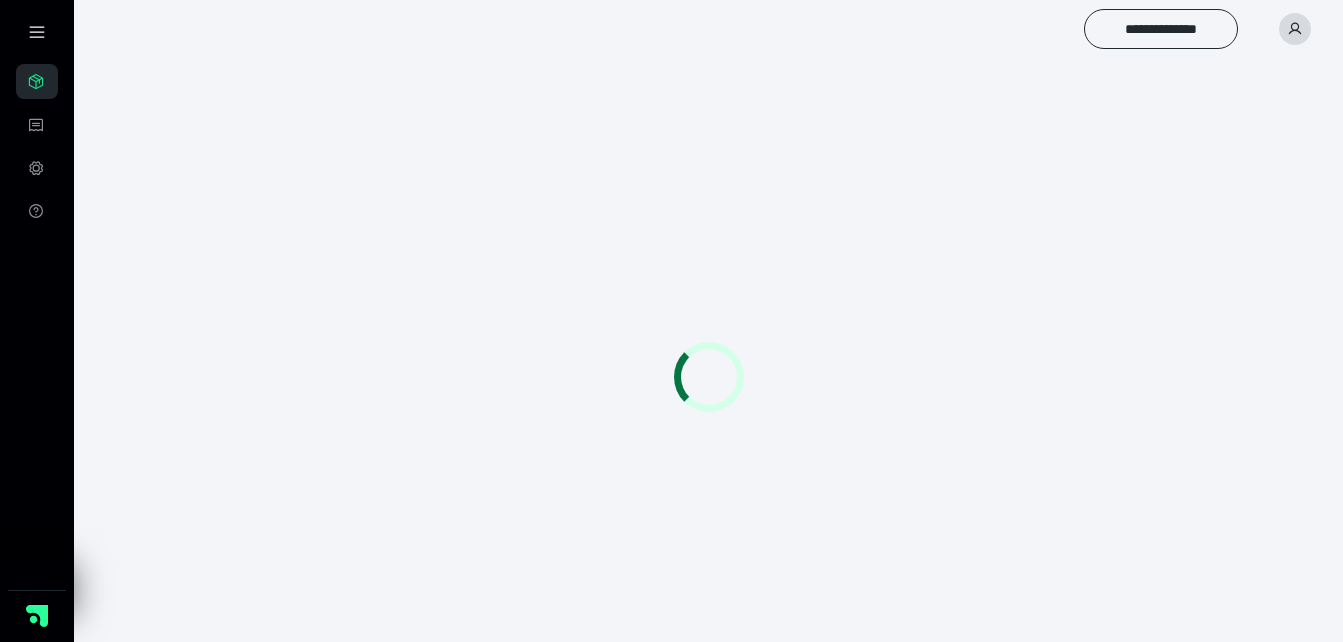 scroll, scrollTop: 0, scrollLeft: 0, axis: both 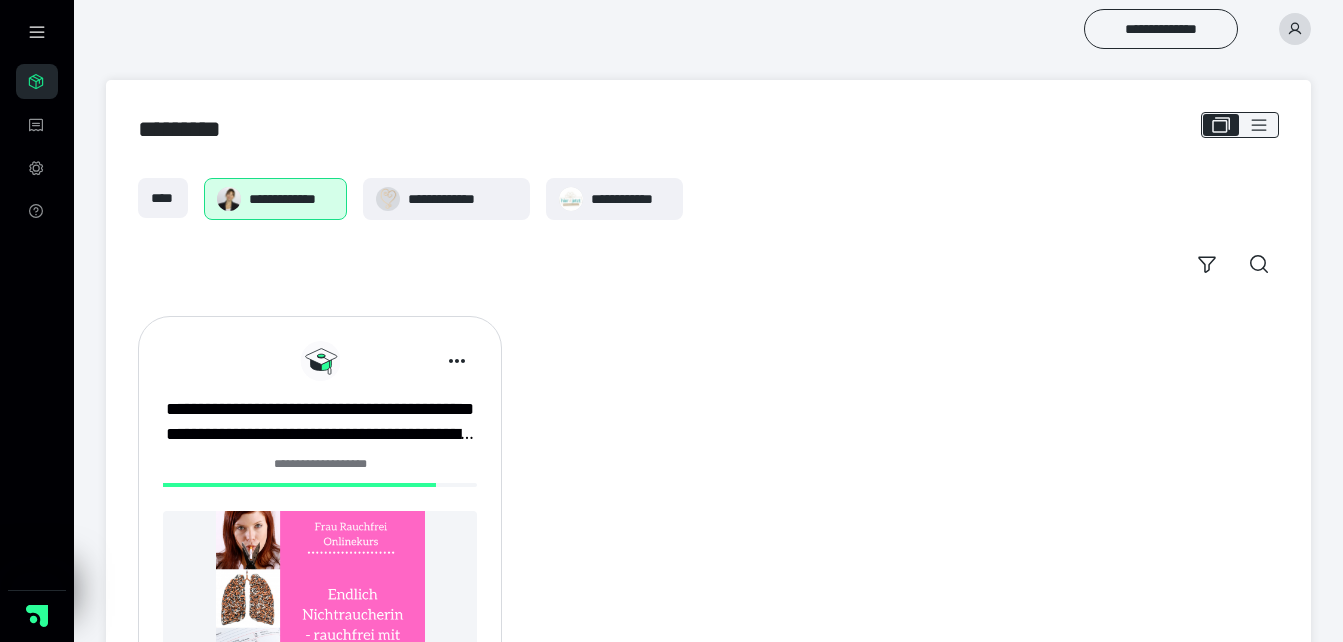 click on "**********" at bounding box center [320, 541] 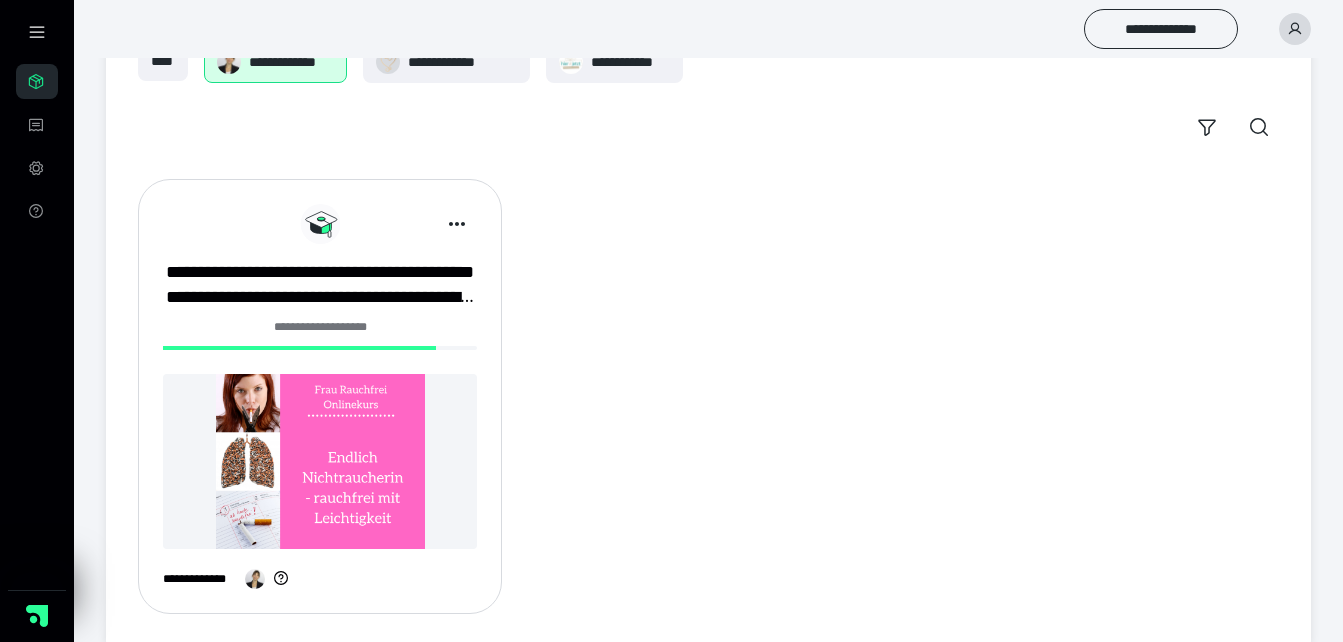 scroll, scrollTop: 165, scrollLeft: 0, axis: vertical 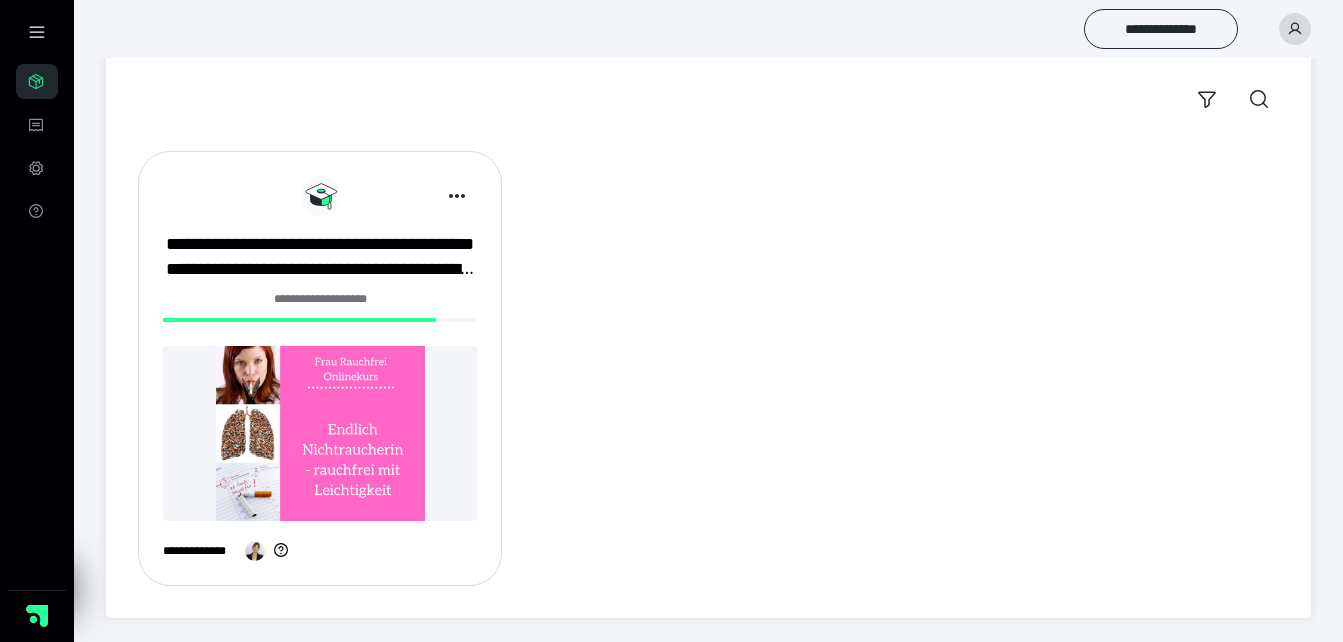 click at bounding box center (320, 433) 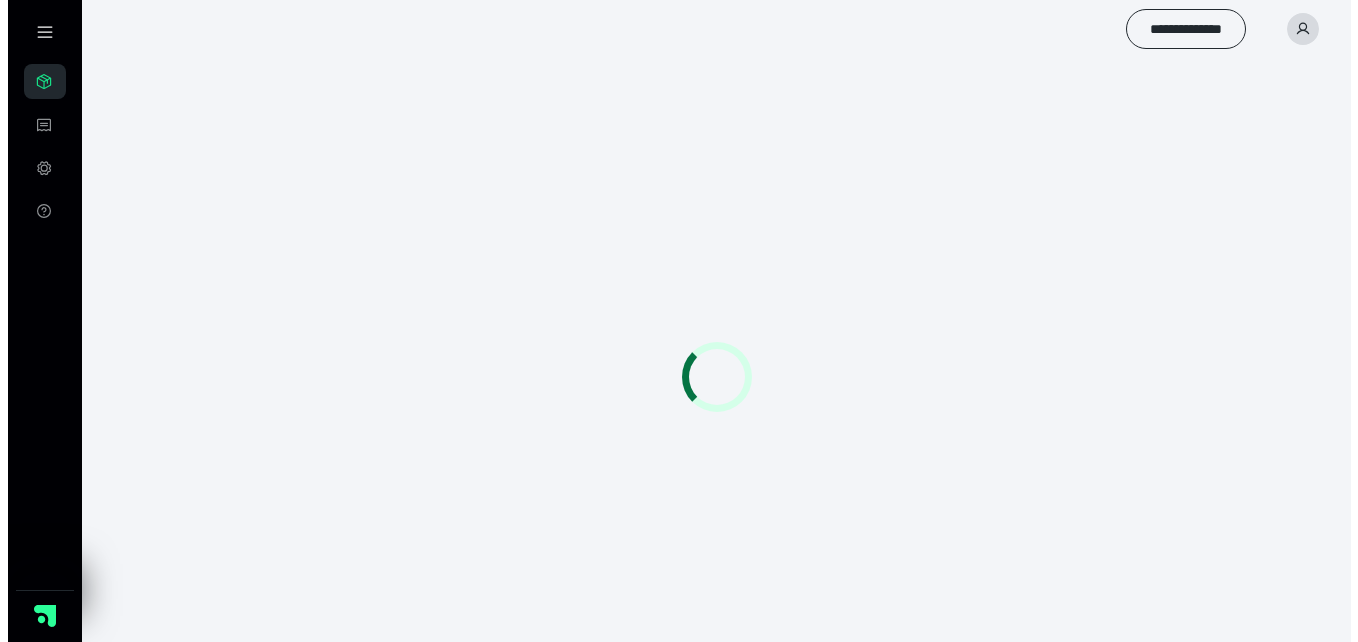 scroll, scrollTop: 0, scrollLeft: 0, axis: both 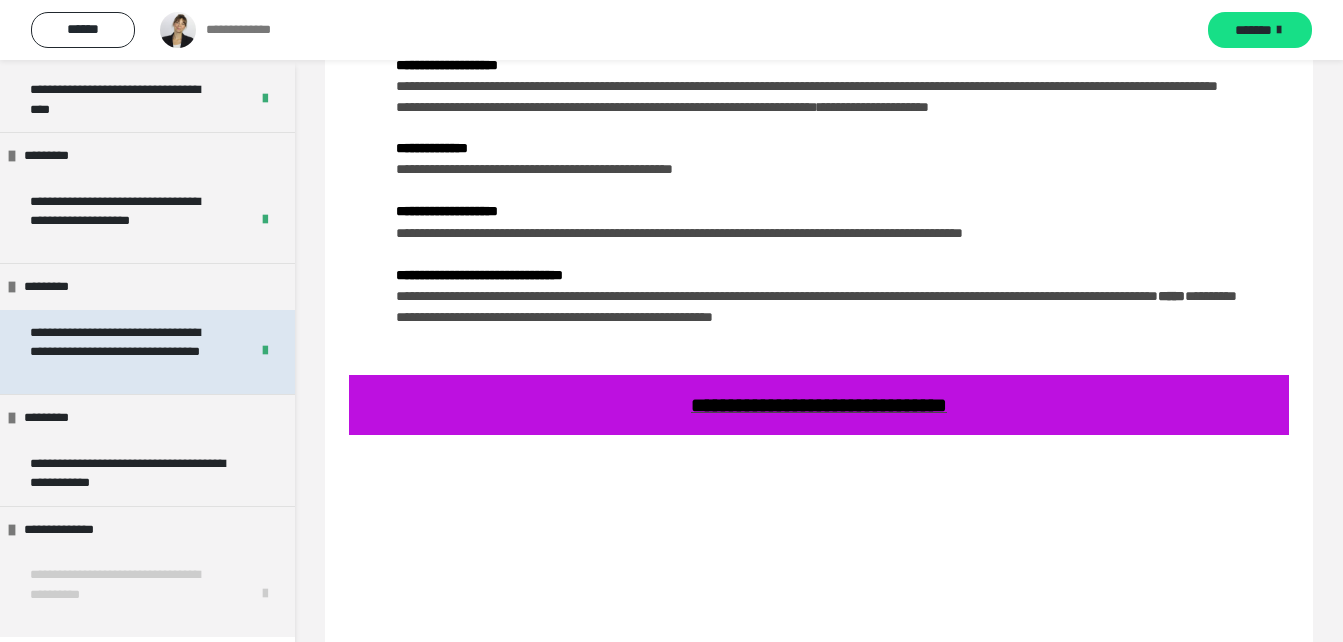 click on "*********" at bounding box center (147, 417) 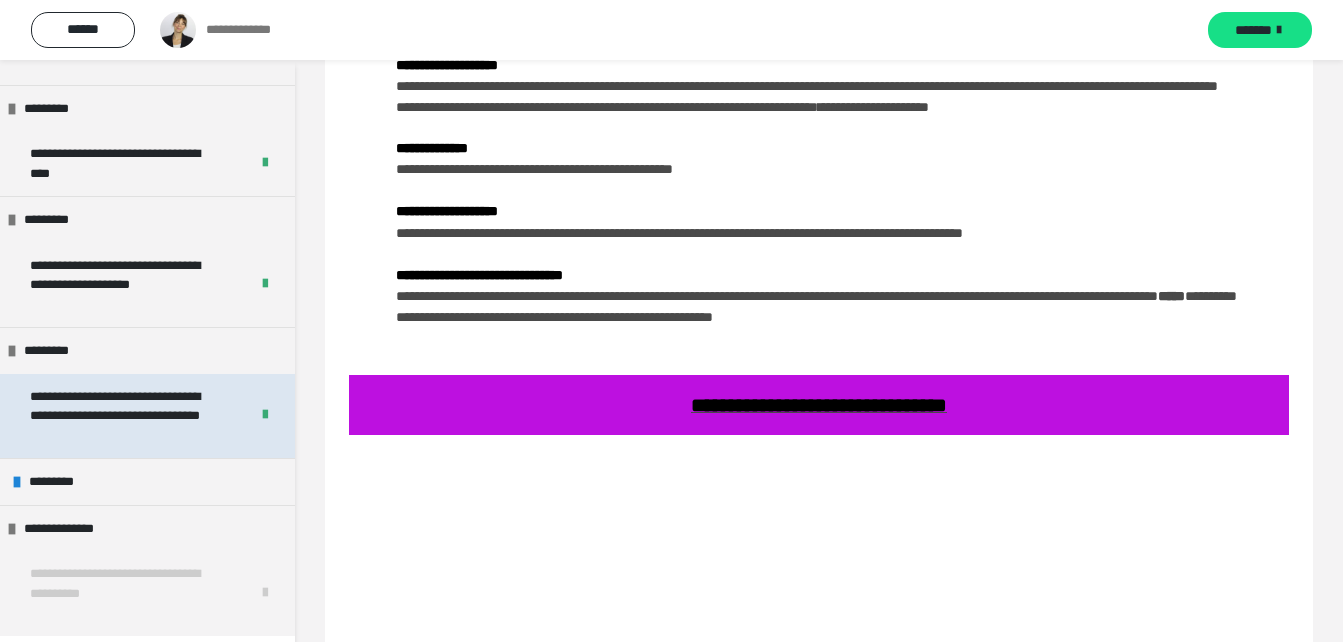 scroll, scrollTop: 707, scrollLeft: 0, axis: vertical 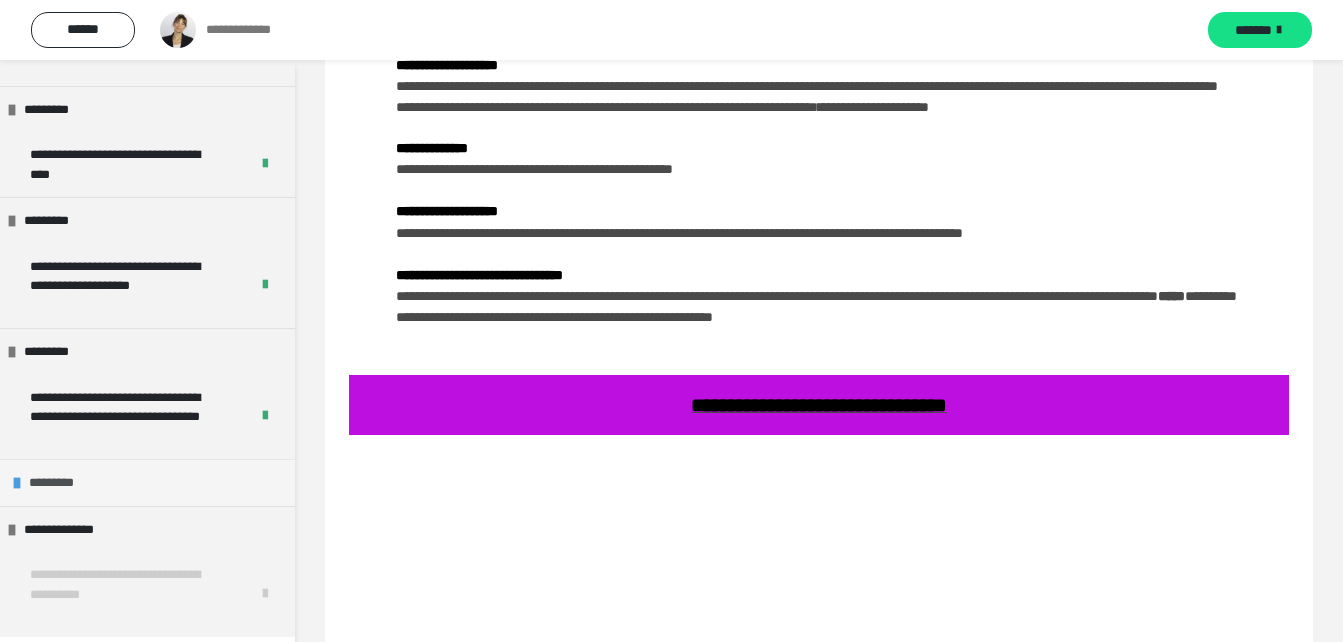 click on "*********" at bounding box center (147, 482) 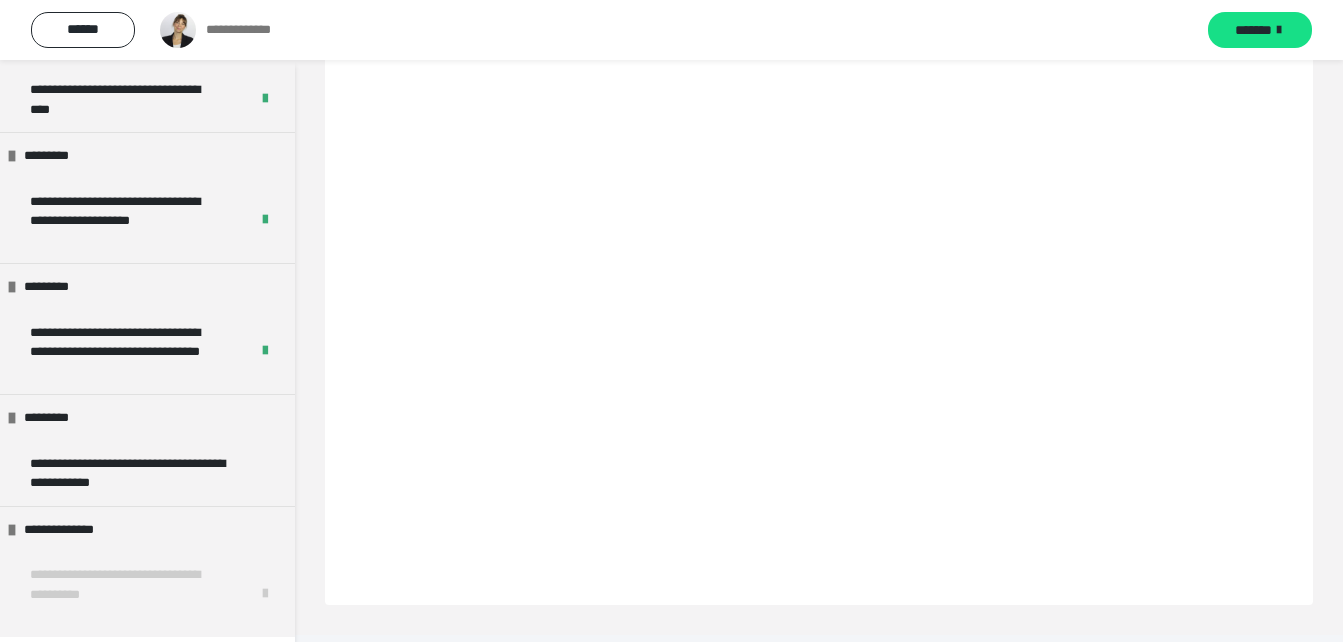 scroll, scrollTop: 1464, scrollLeft: 0, axis: vertical 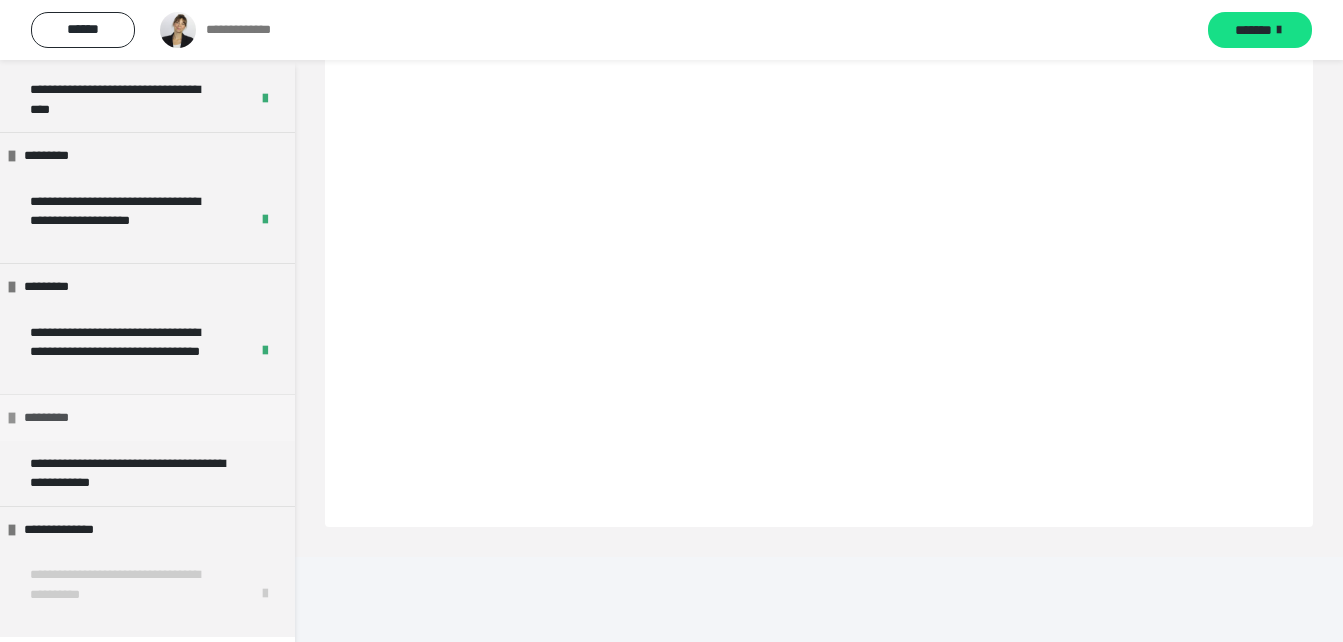 click on "*********" at bounding box center (147, 417) 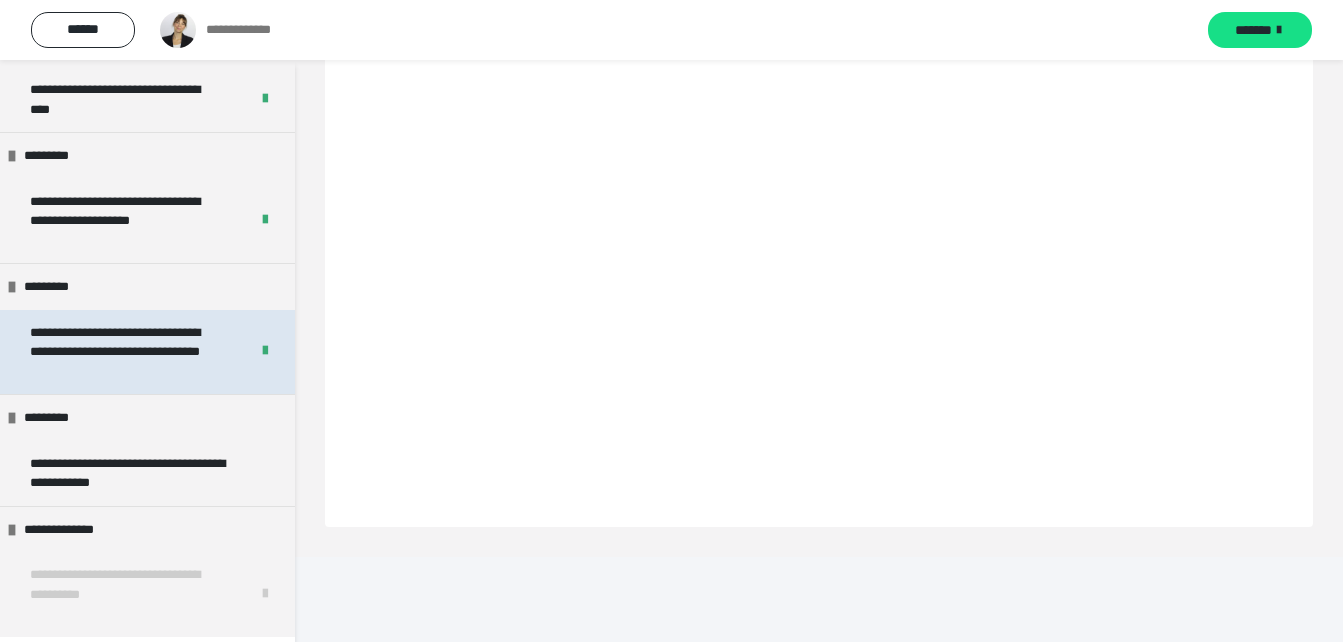 scroll, scrollTop: 707, scrollLeft: 0, axis: vertical 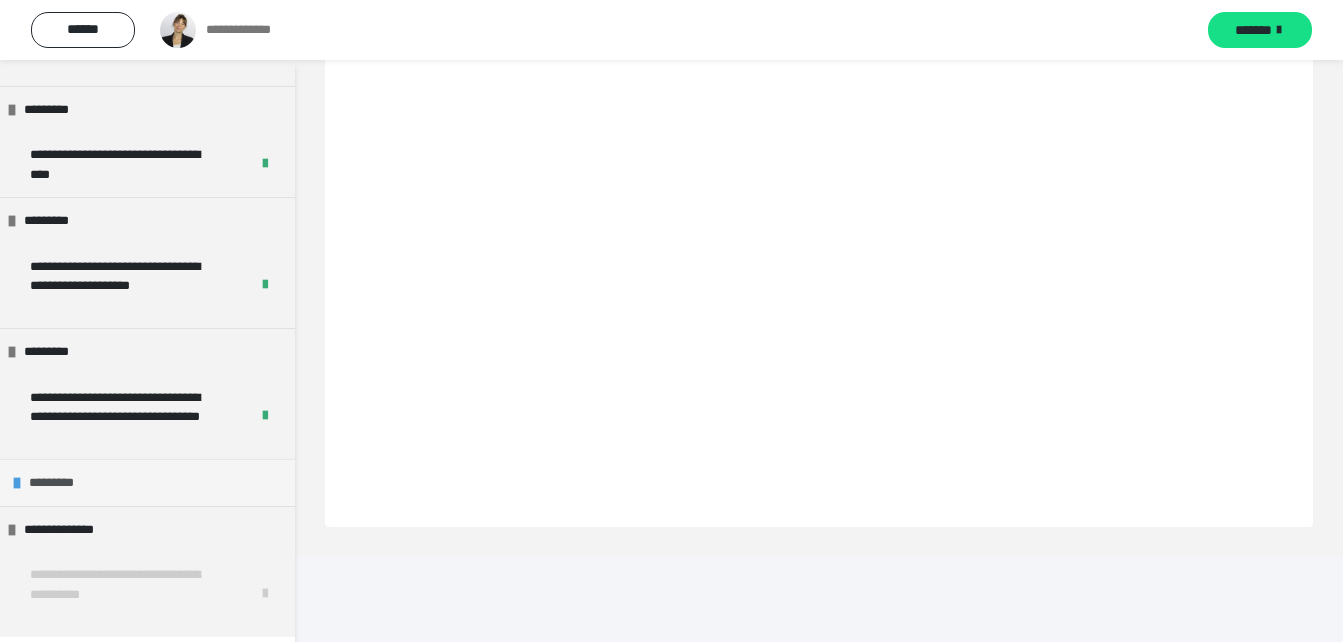 click on "*********" at bounding box center (147, 482) 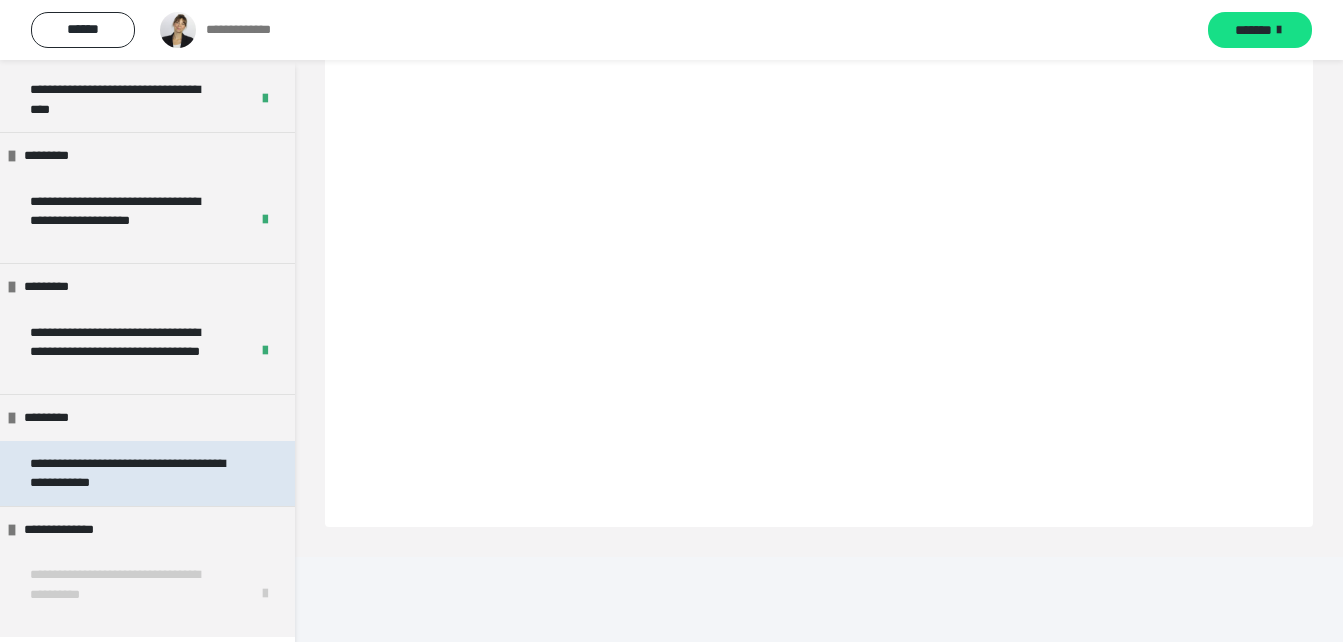 click on "**********" at bounding box center (132, 473) 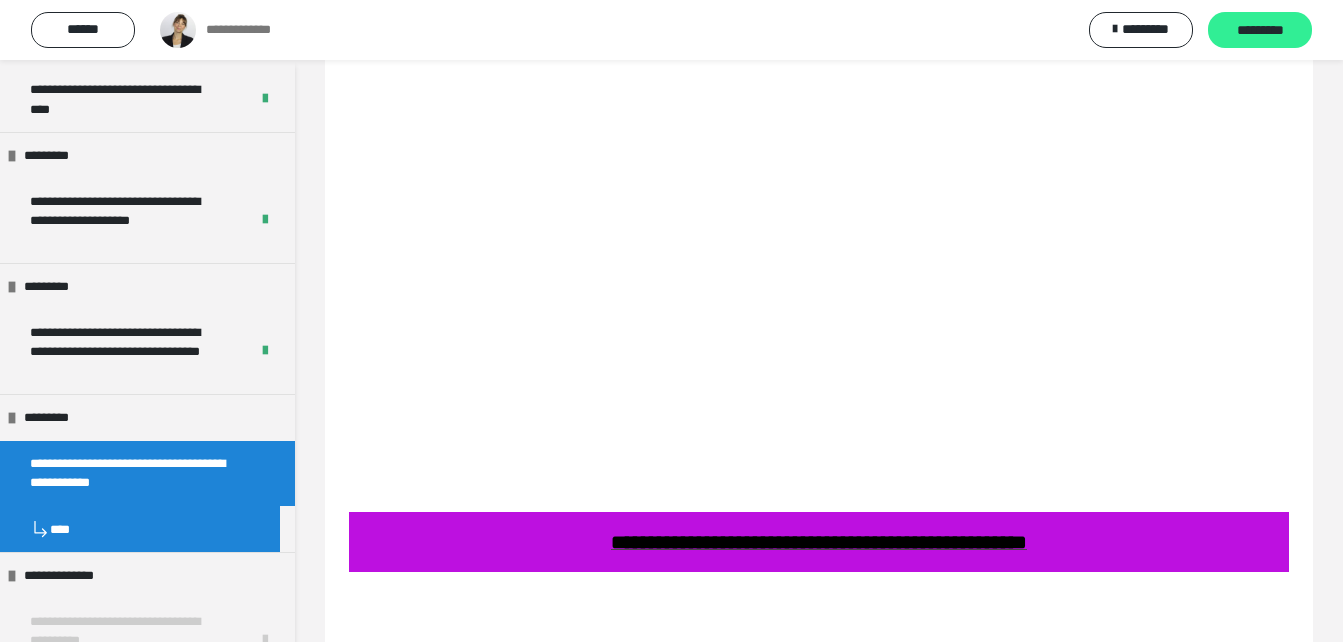 click on "*********" at bounding box center [1260, 31] 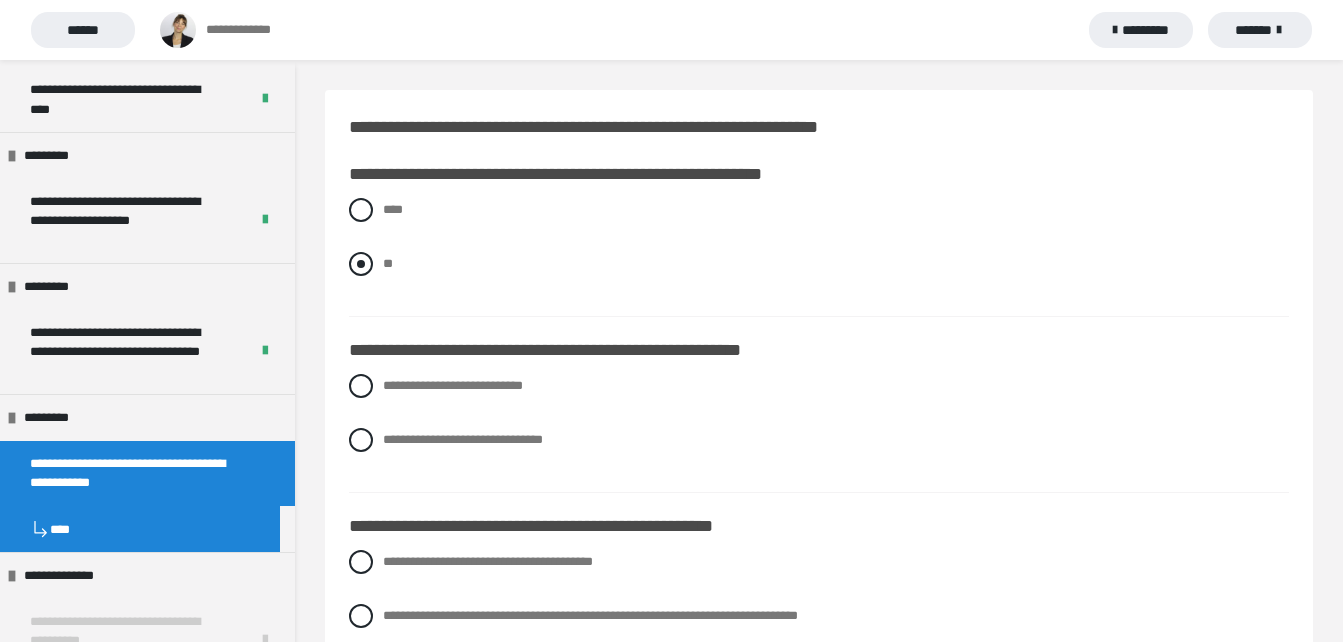 click at bounding box center (361, 264) 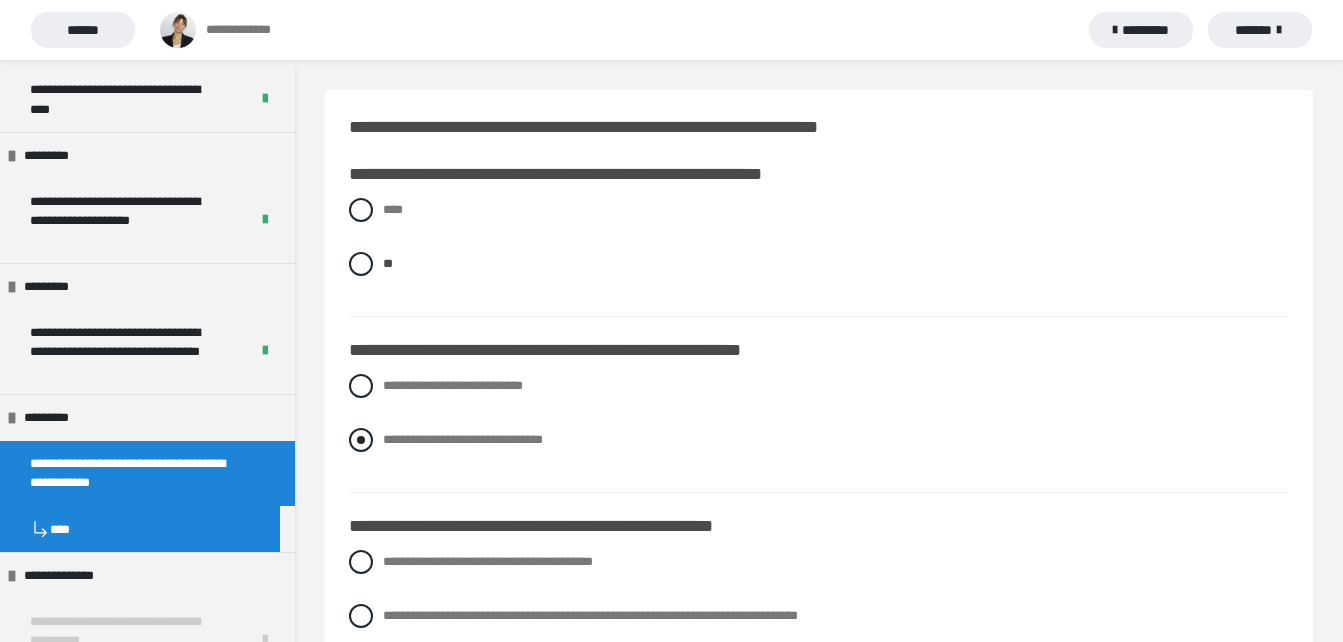 click on "**********" at bounding box center (819, 440) 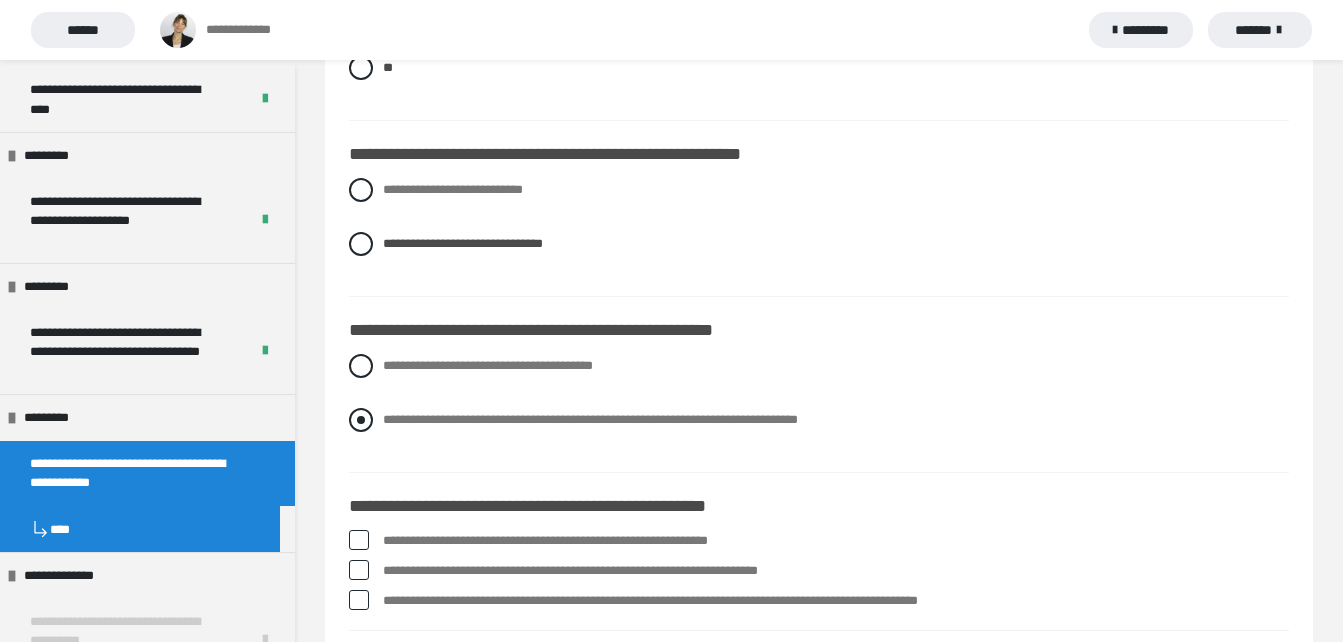 scroll, scrollTop: 200, scrollLeft: 0, axis: vertical 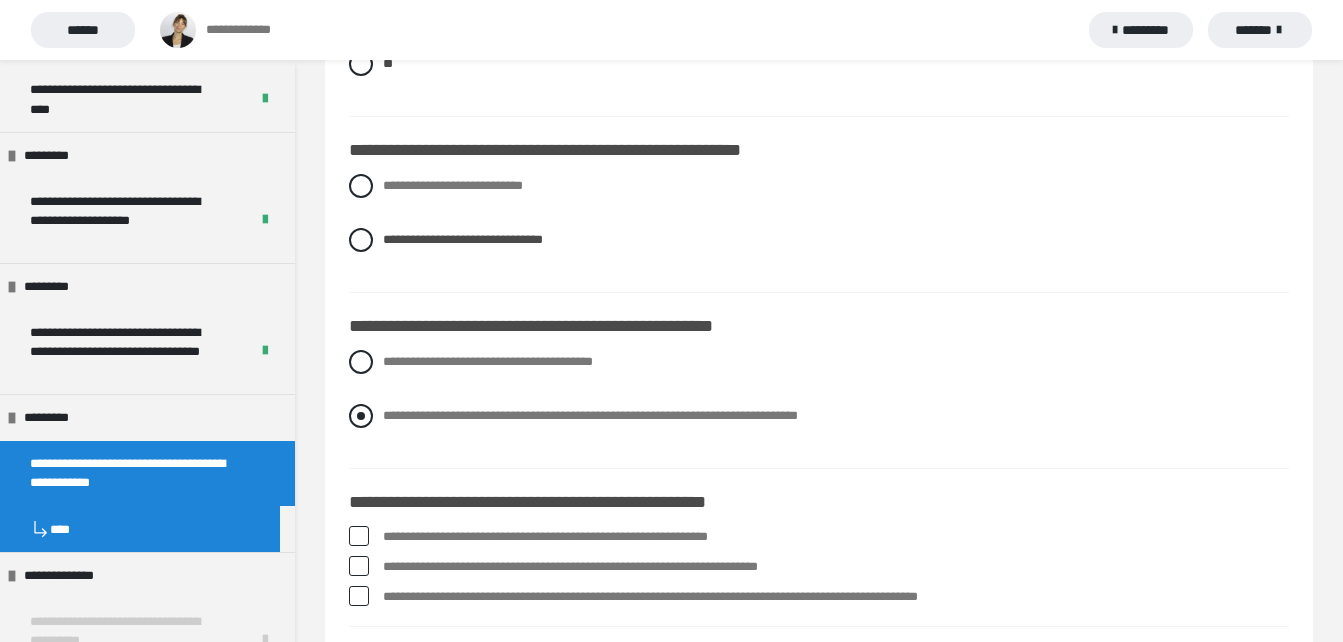 click at bounding box center [361, 416] 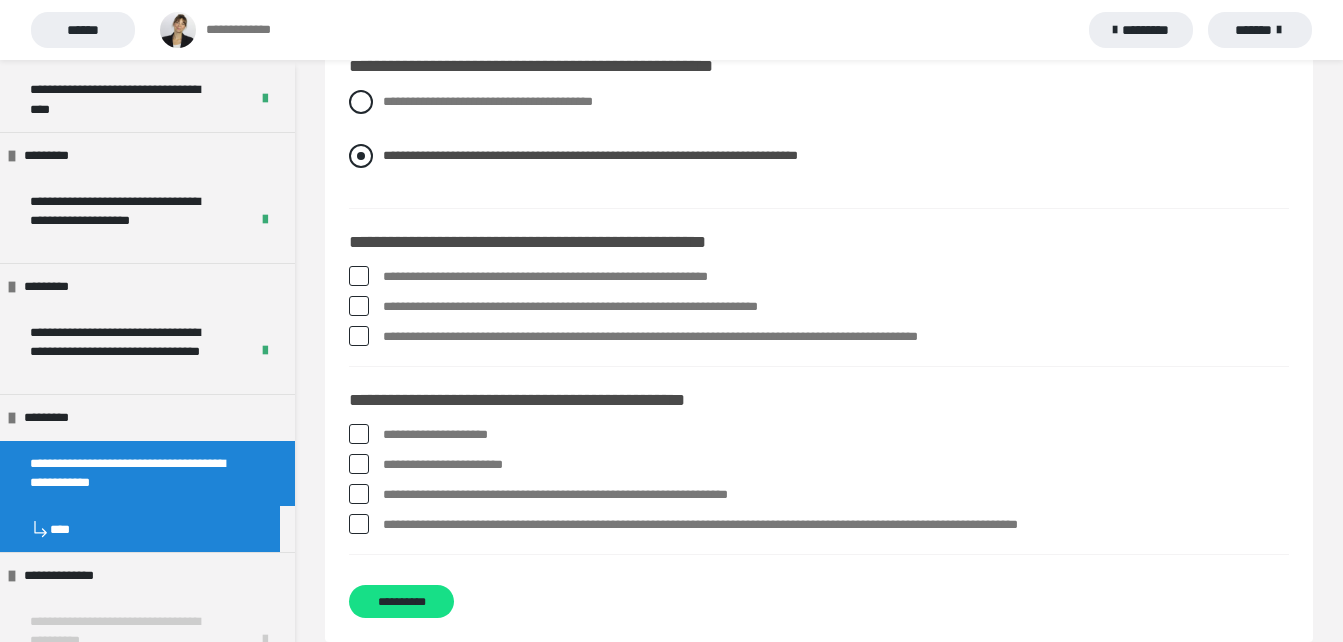 scroll, scrollTop: 490, scrollLeft: 0, axis: vertical 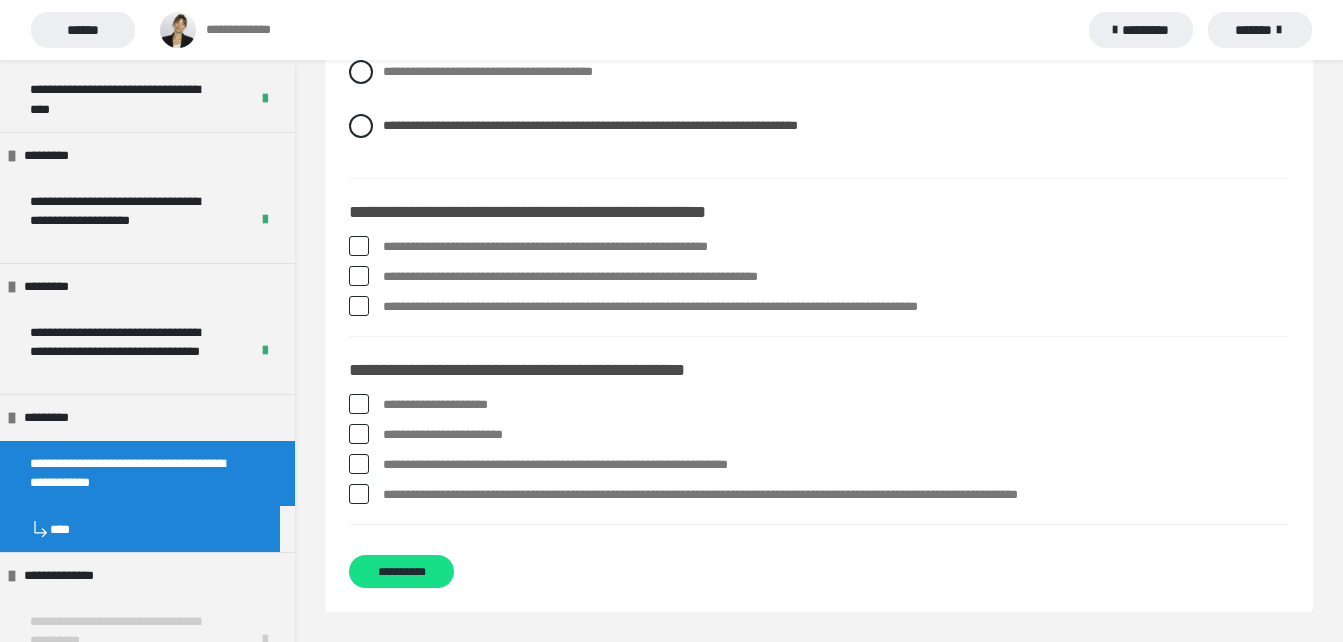 click at bounding box center (359, 246) 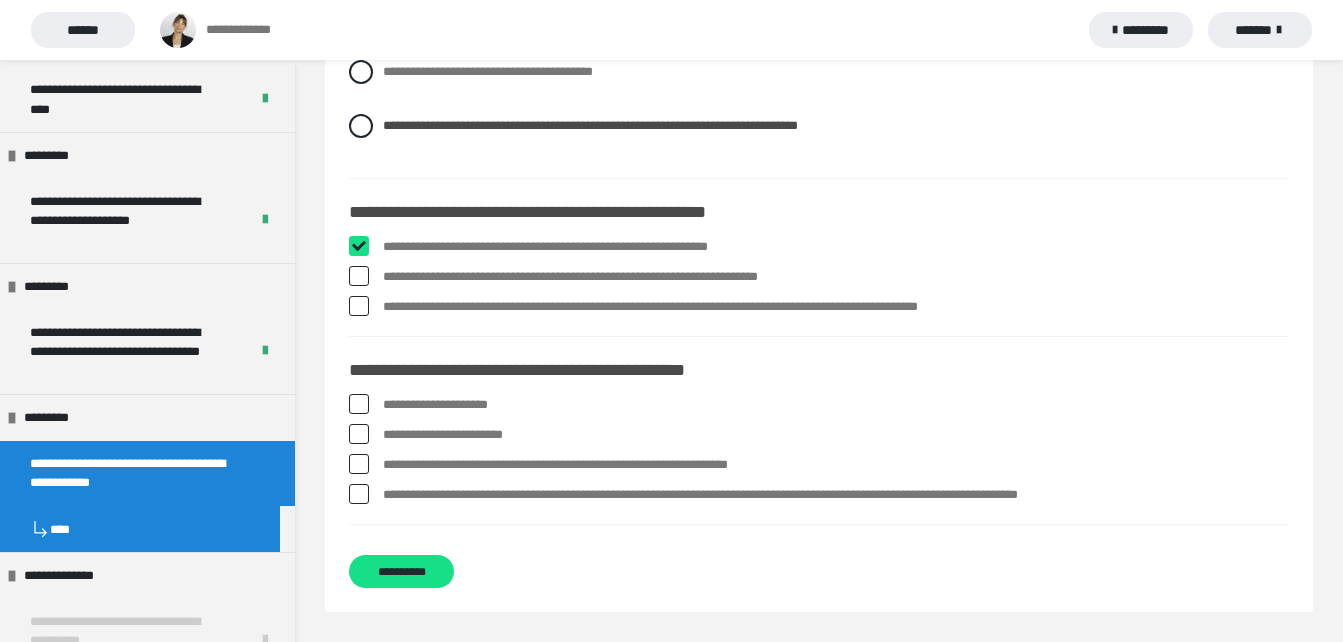 checkbox on "****" 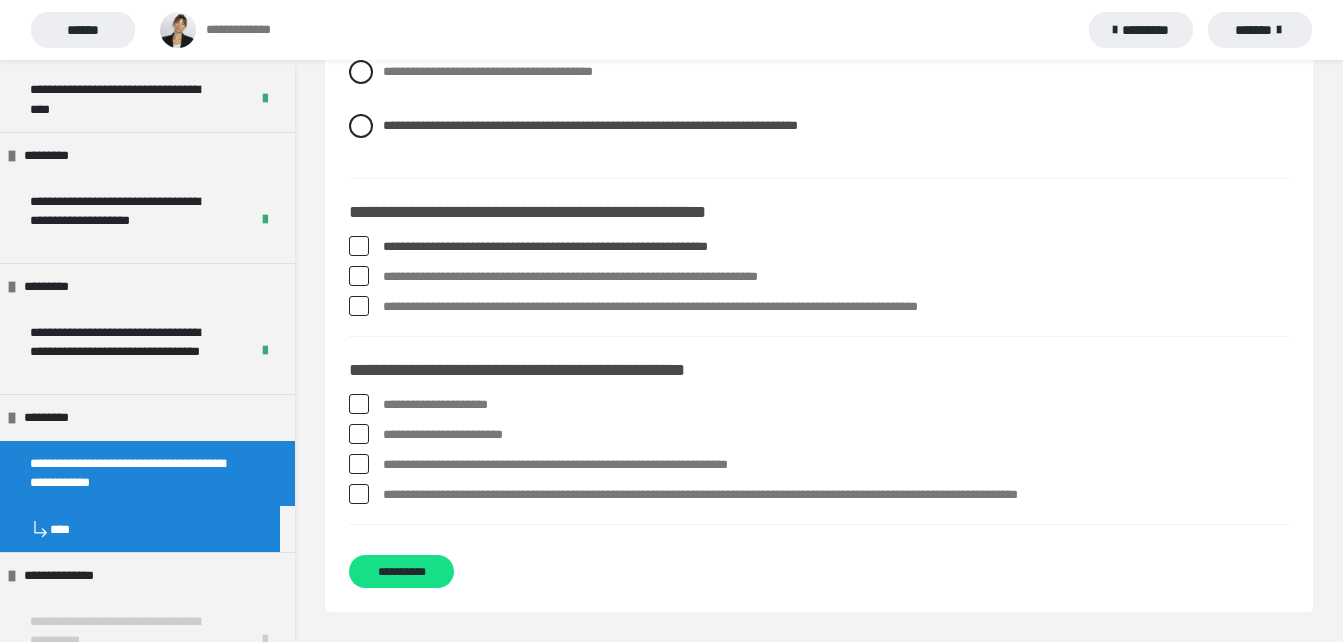 click at bounding box center (359, 306) 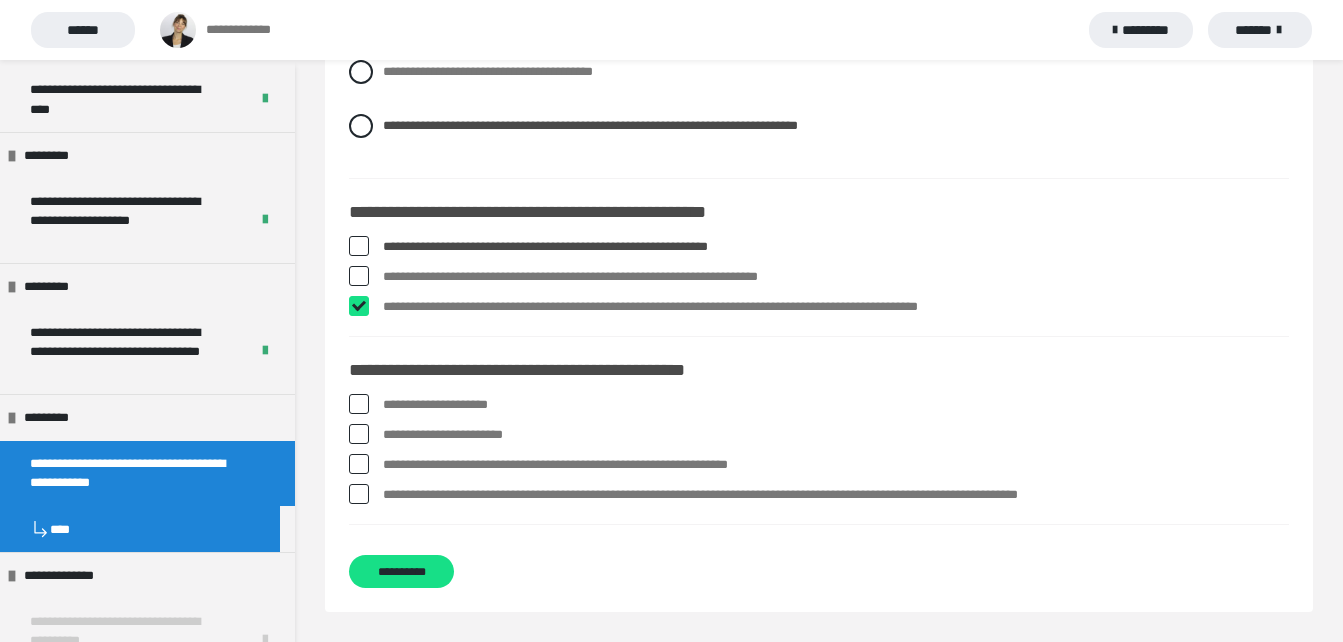 checkbox on "****" 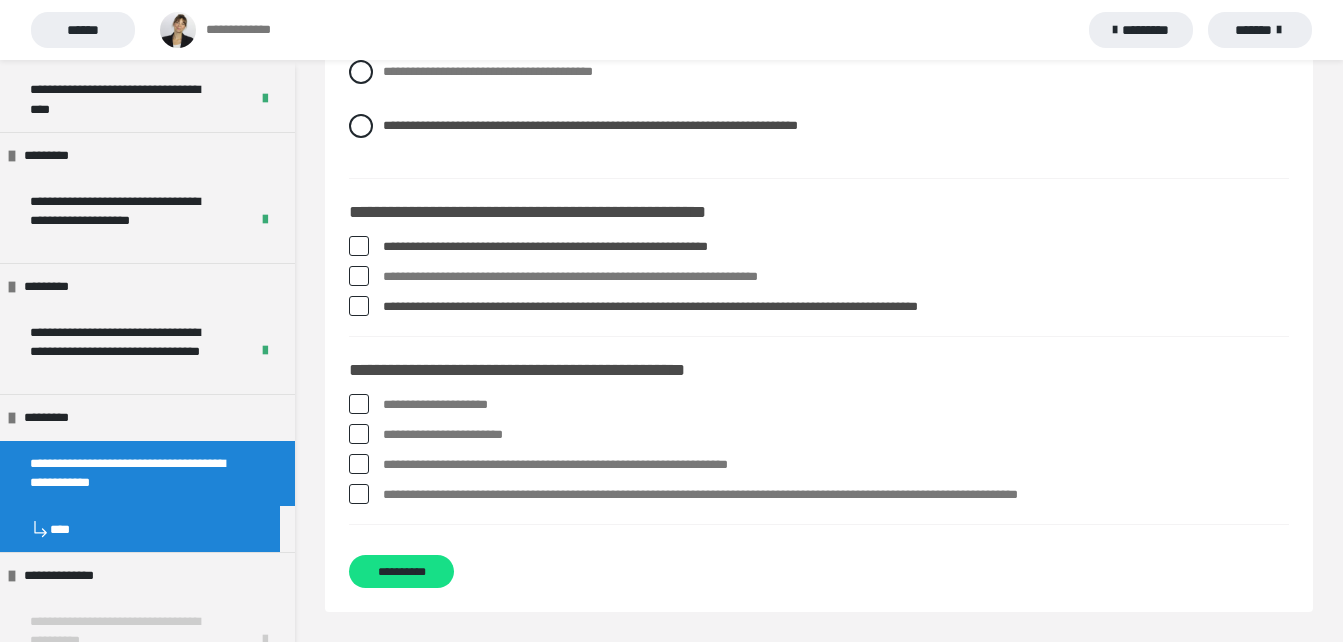 click at bounding box center (359, 434) 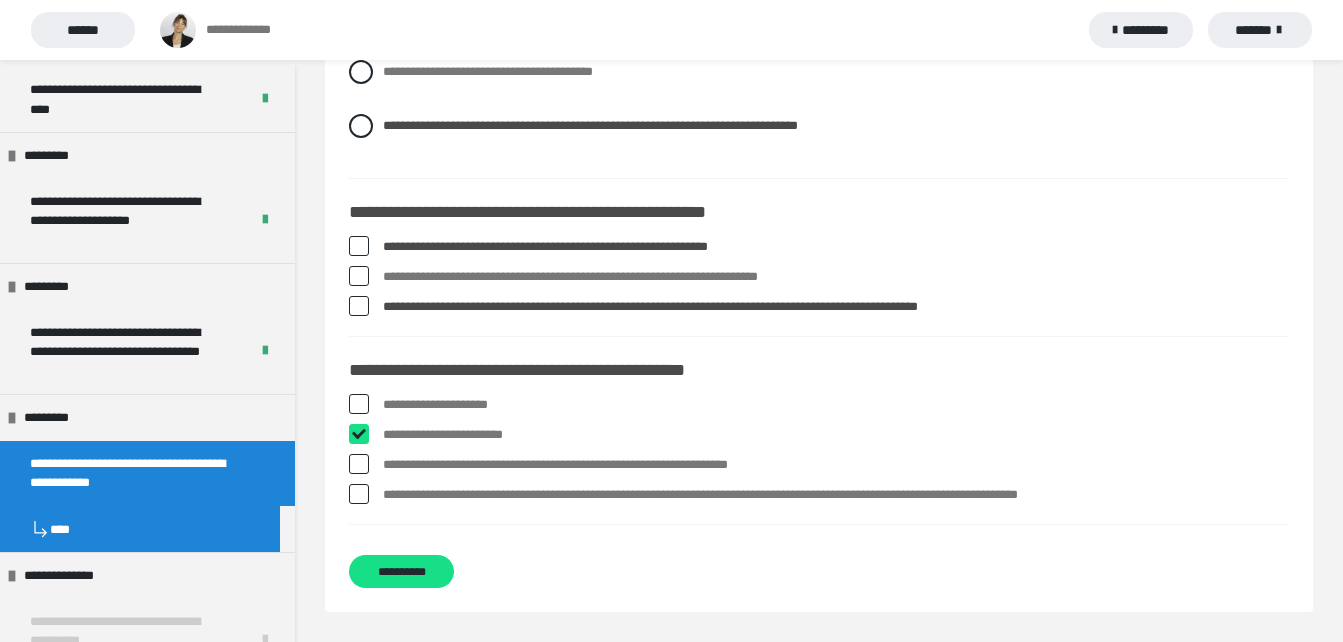 checkbox on "****" 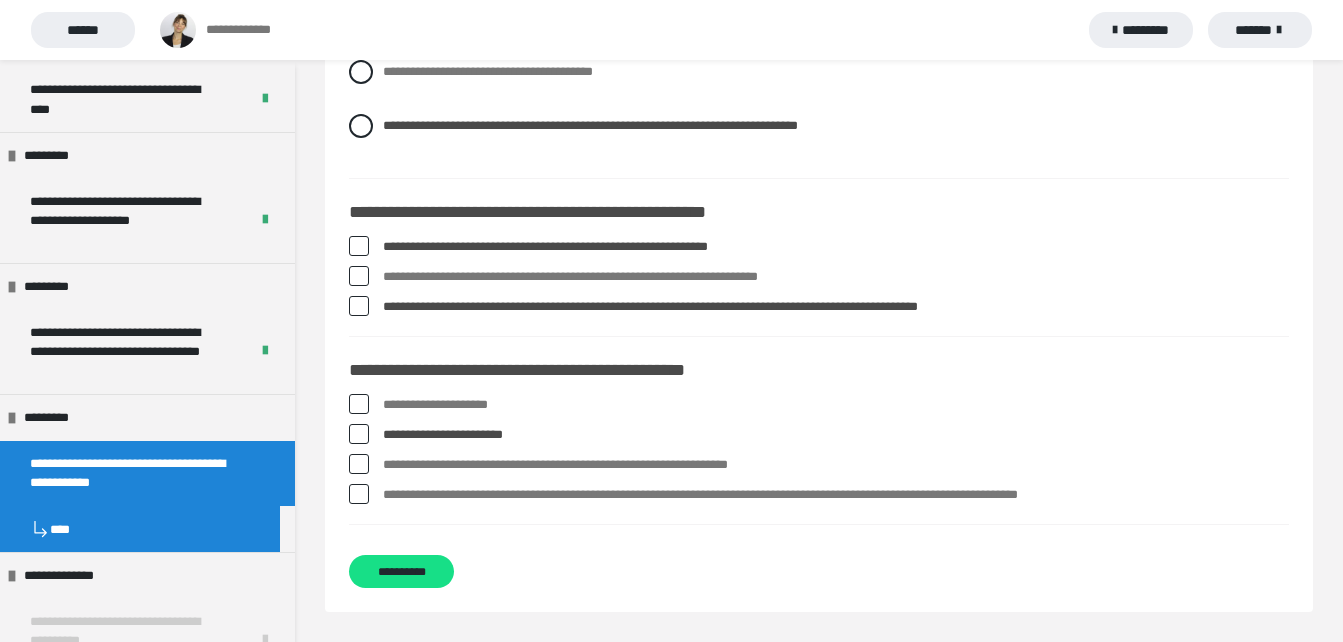 click at bounding box center [359, 494] 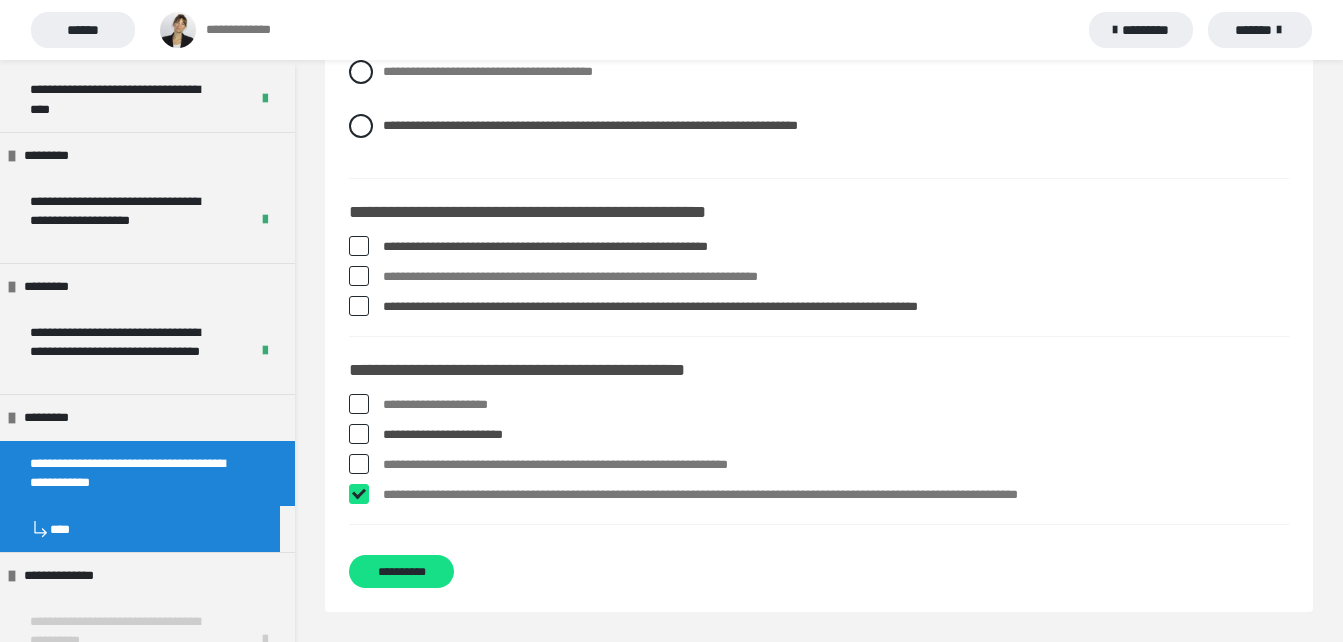 checkbox on "****" 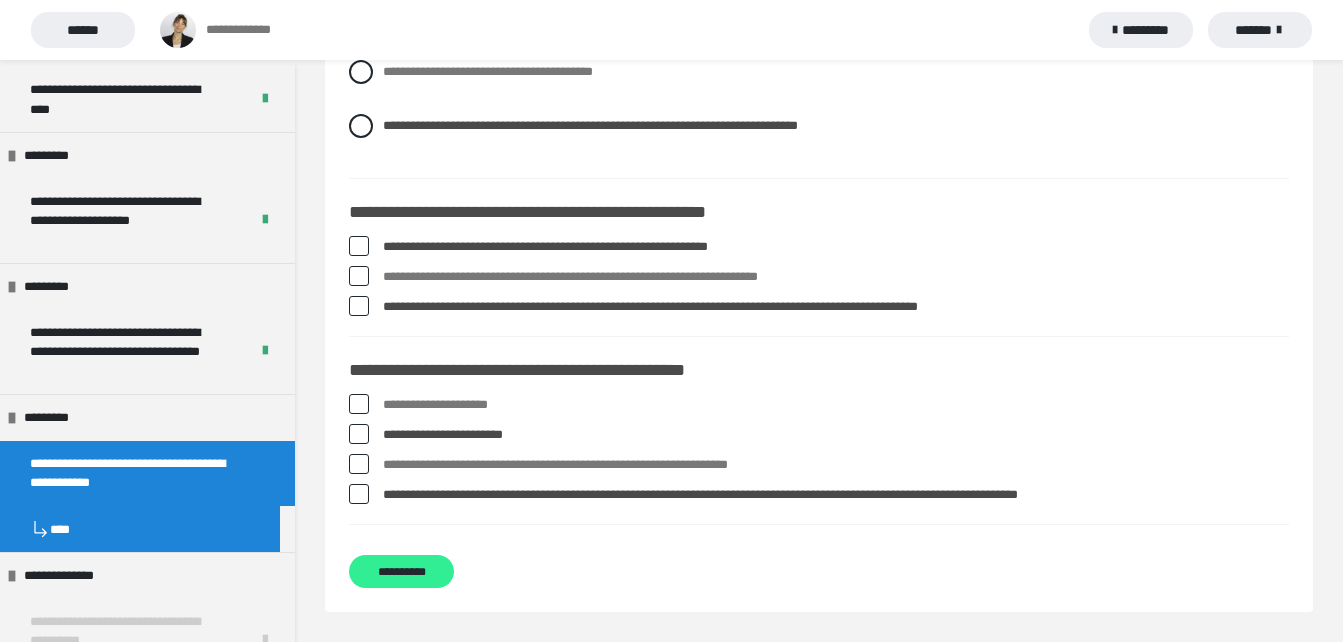 click on "**********" at bounding box center [401, 571] 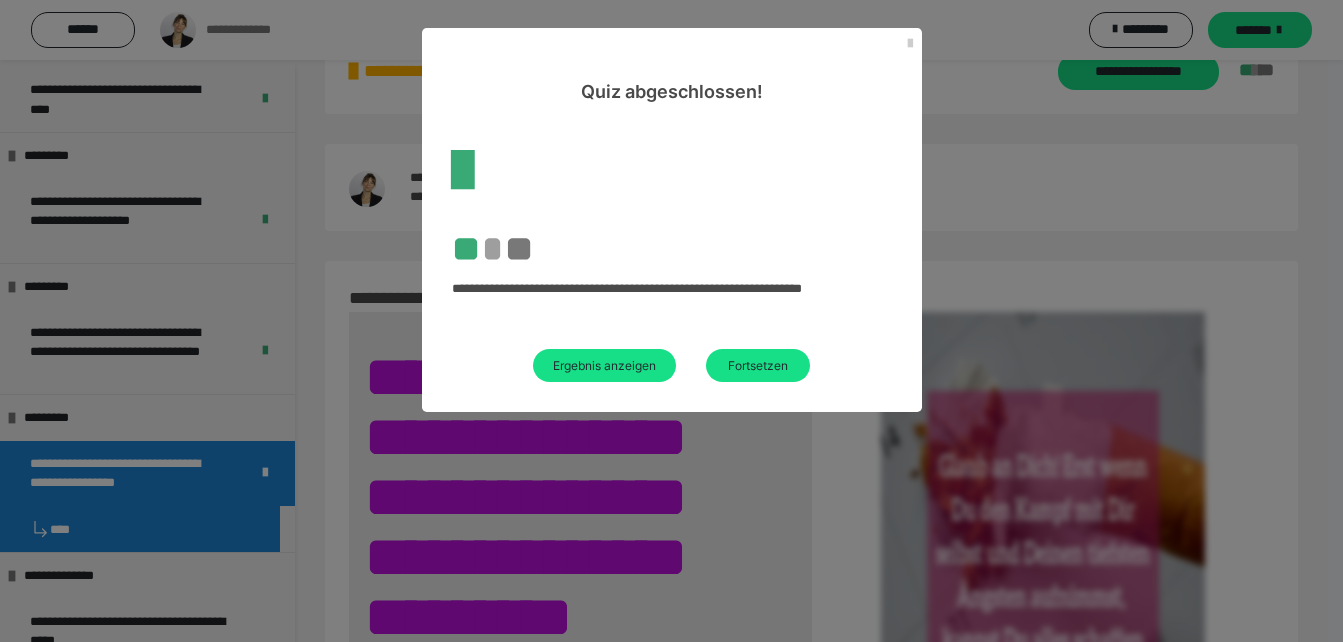 scroll, scrollTop: 490, scrollLeft: 0, axis: vertical 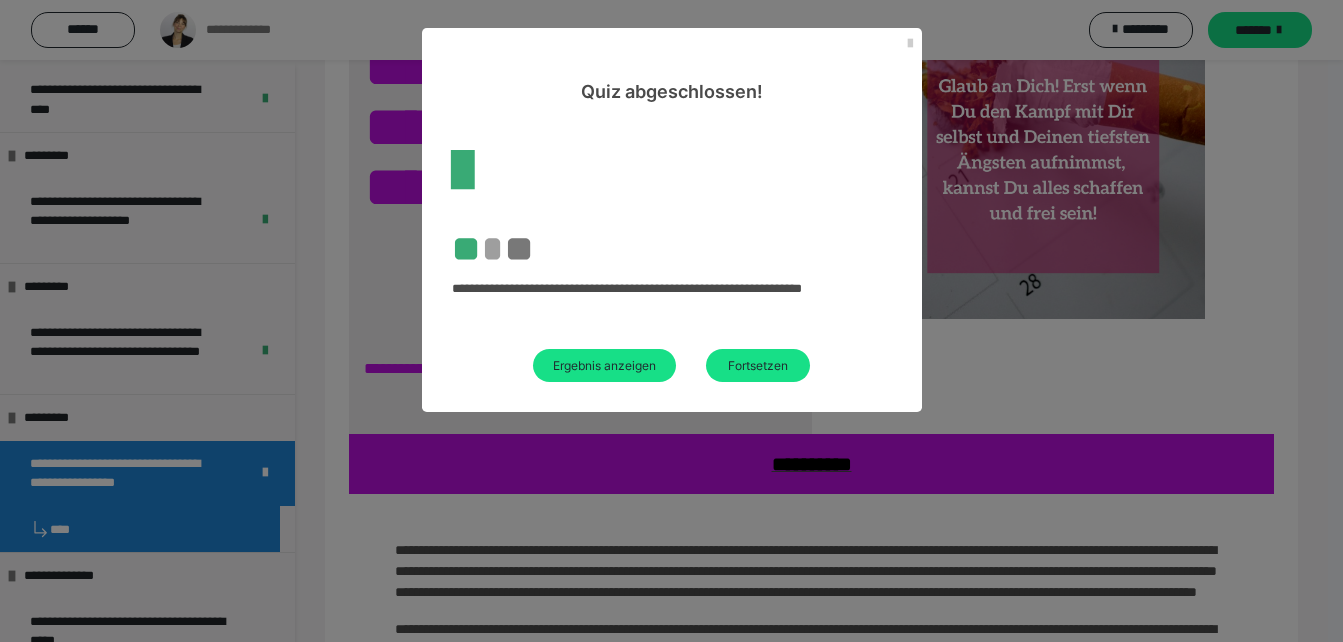 click on "Fortsetzen" at bounding box center [758, 365] 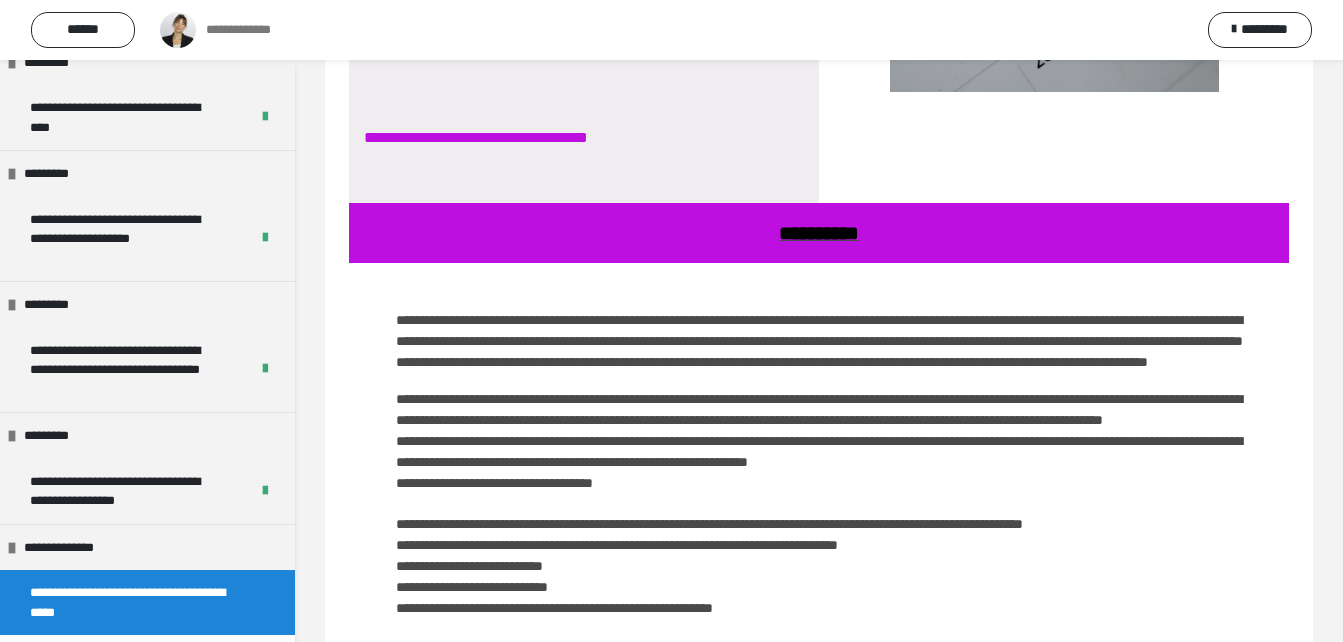 scroll, scrollTop: 753, scrollLeft: 0, axis: vertical 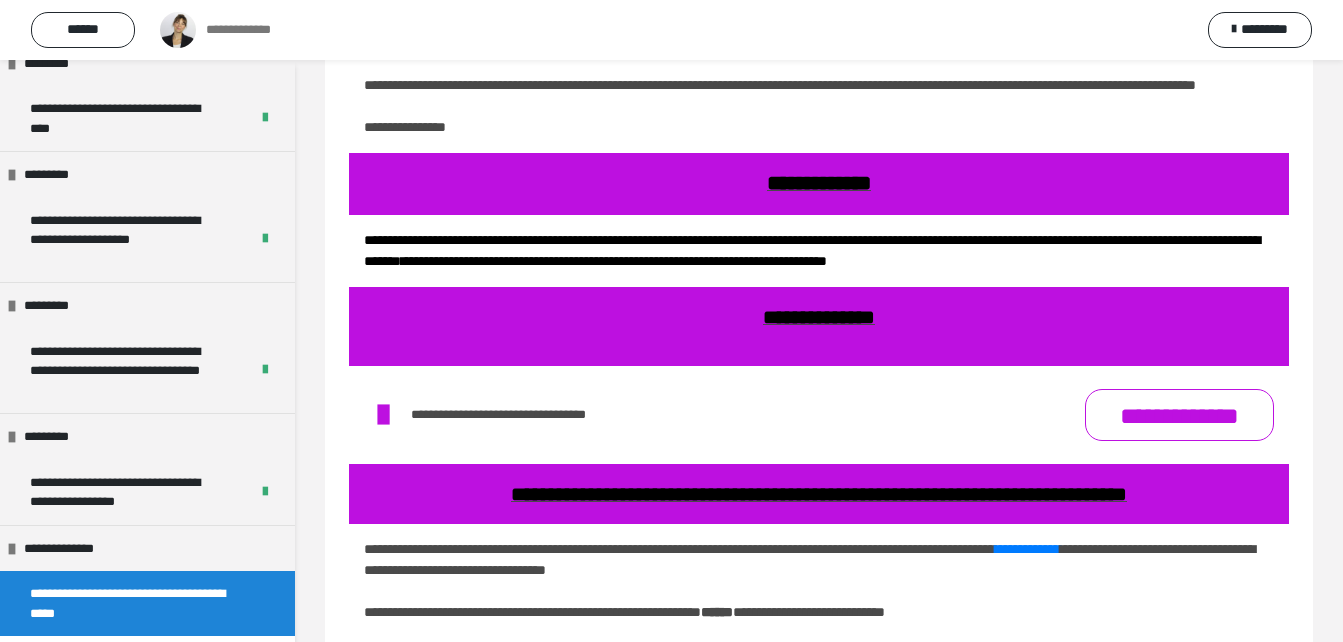 click on "**********" at bounding box center [1179, 415] 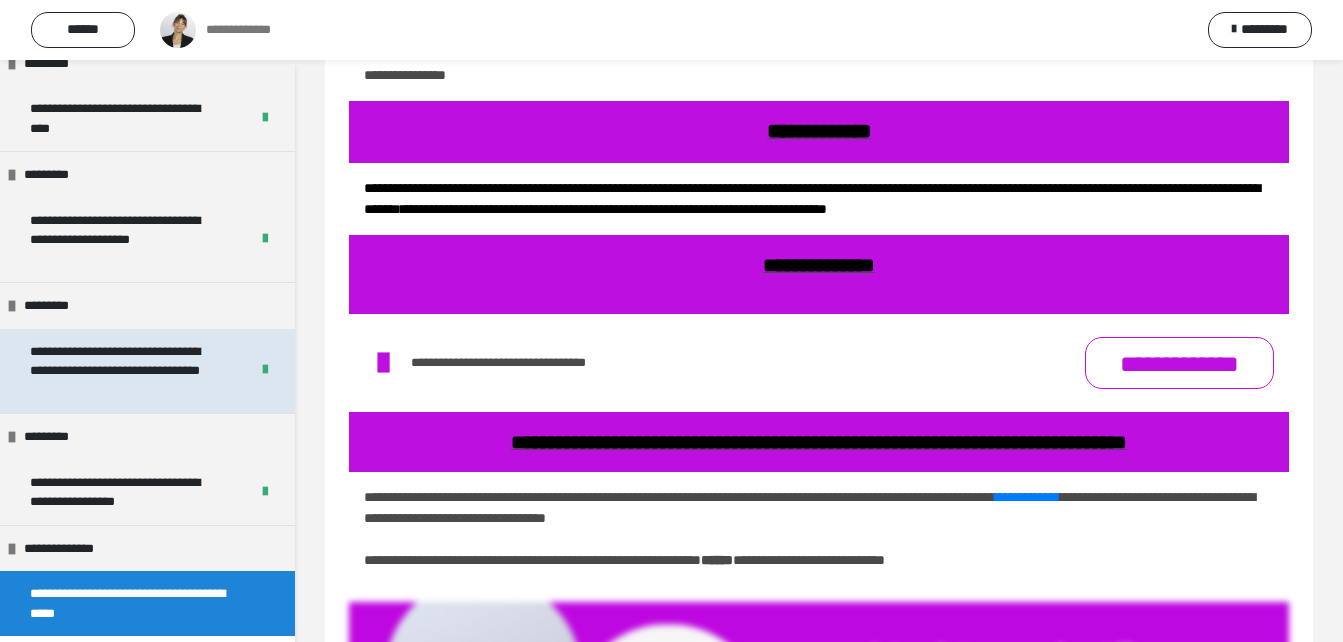 scroll, scrollTop: 1223, scrollLeft: 0, axis: vertical 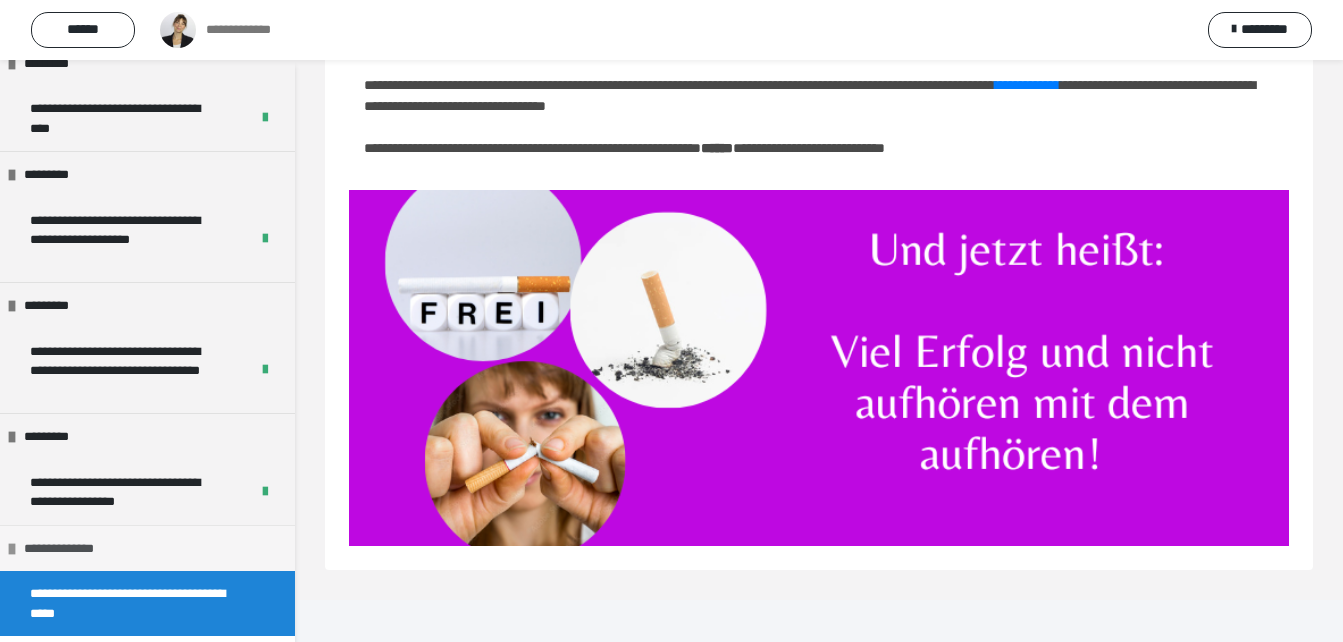 click on "**********" at bounding box center (74, 549) 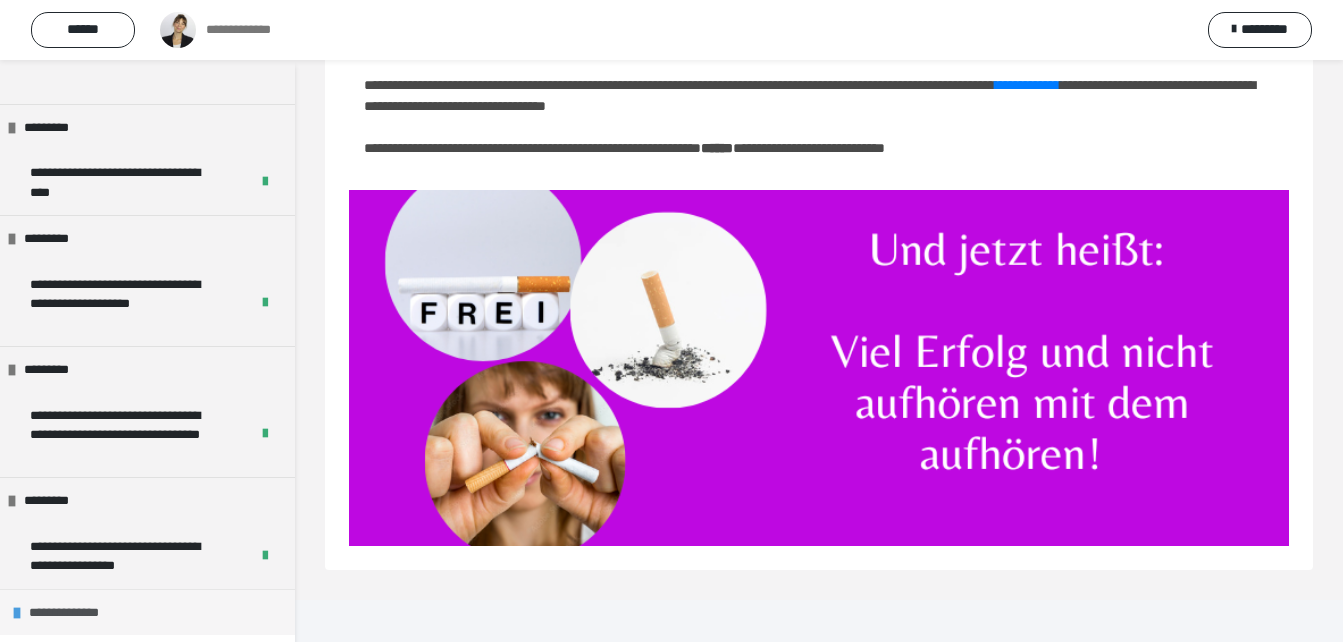 scroll, scrollTop: 688, scrollLeft: 0, axis: vertical 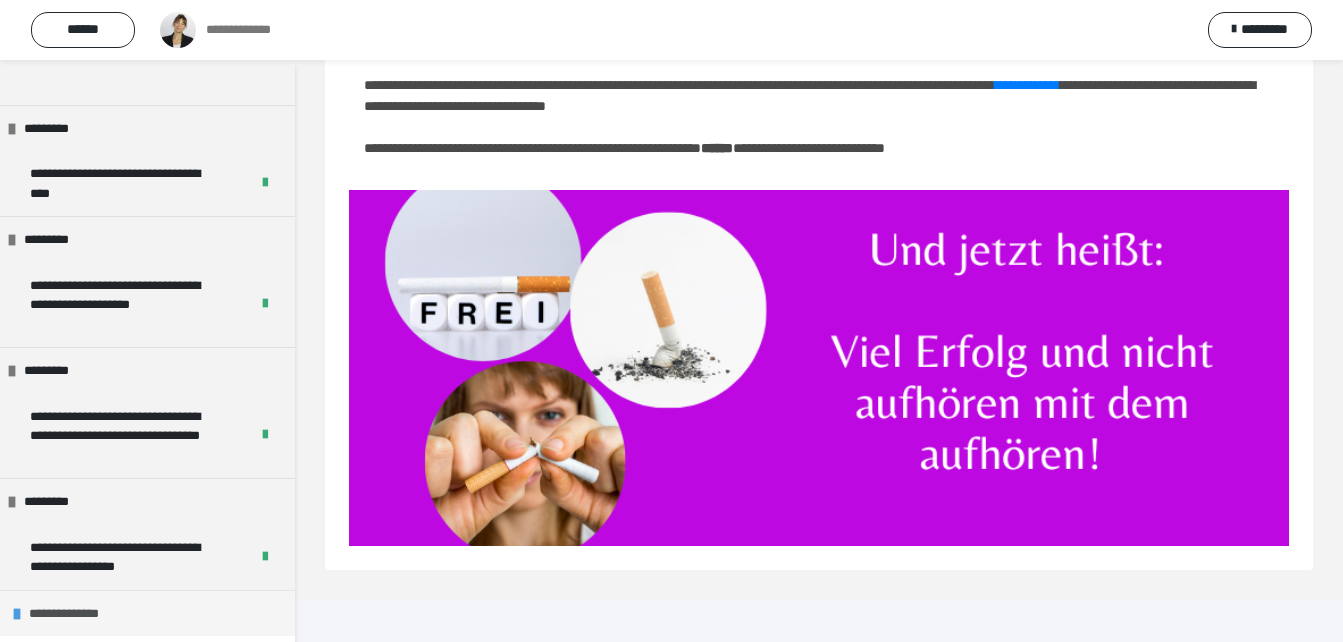click on "**********" at bounding box center (79, 614) 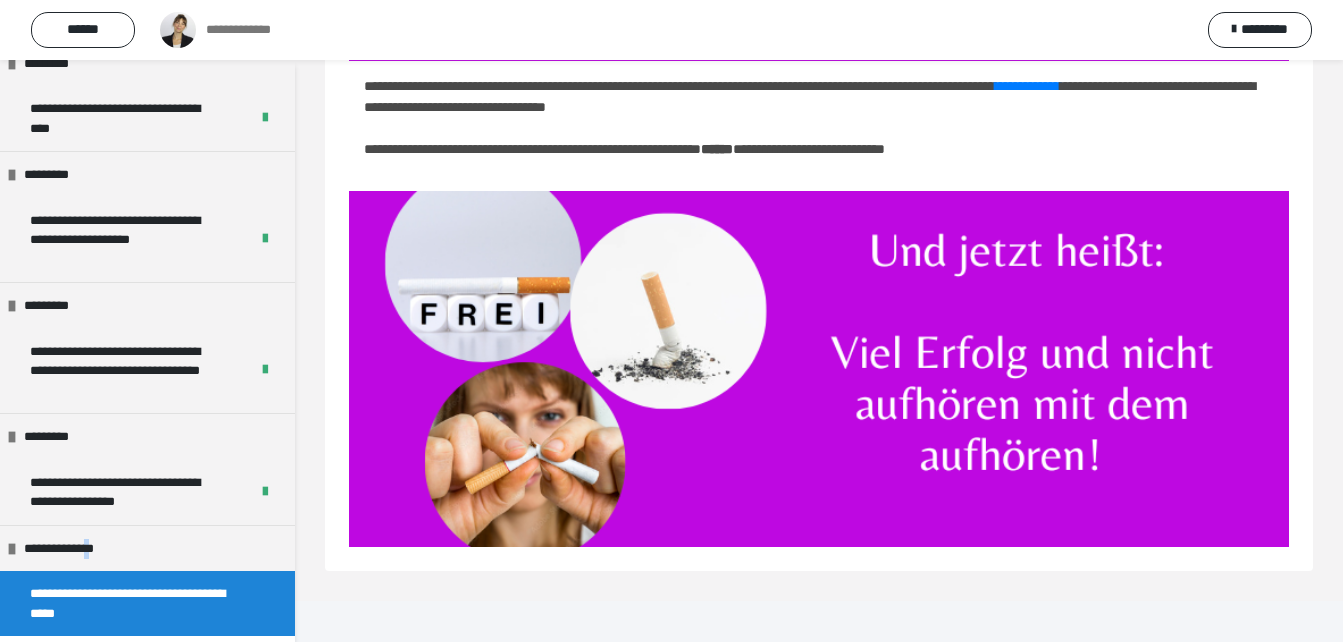 scroll, scrollTop: 1223, scrollLeft: 0, axis: vertical 